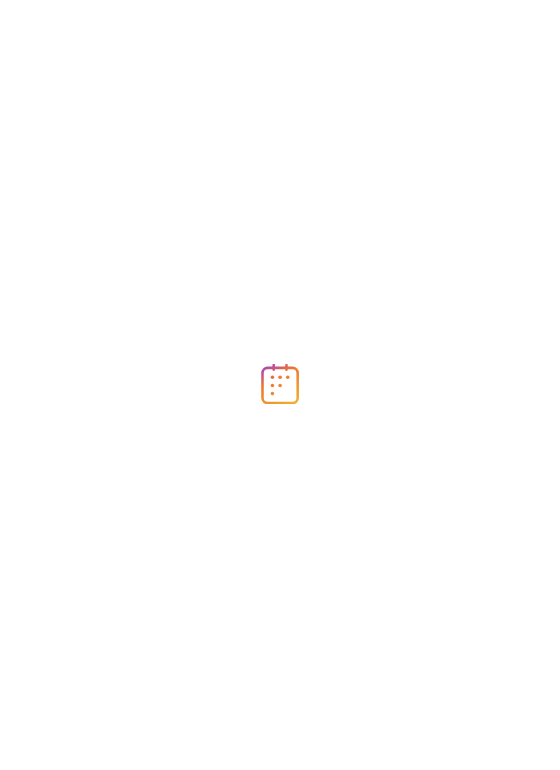 scroll, scrollTop: 0, scrollLeft: 0, axis: both 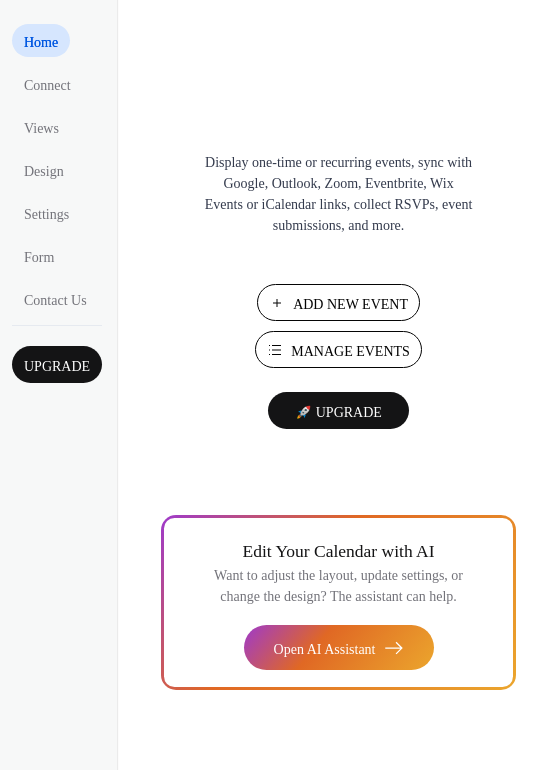 click on "Manage Events" at bounding box center [350, 351] 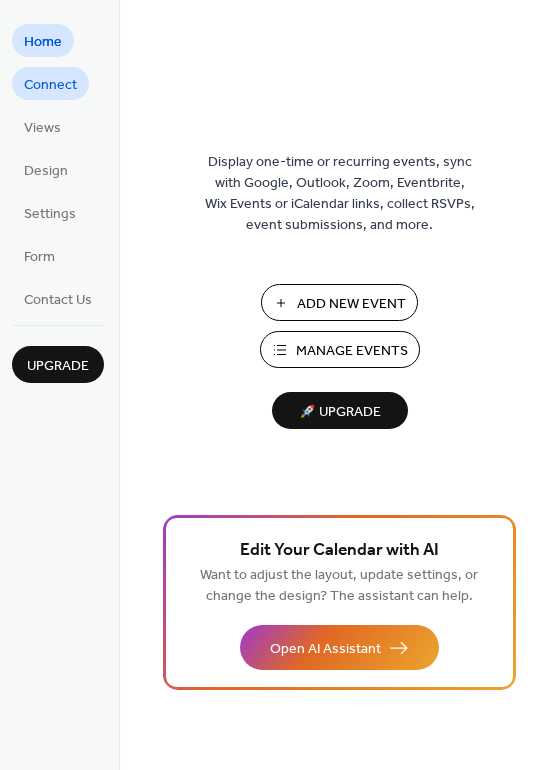 click on "Connect" at bounding box center (50, 85) 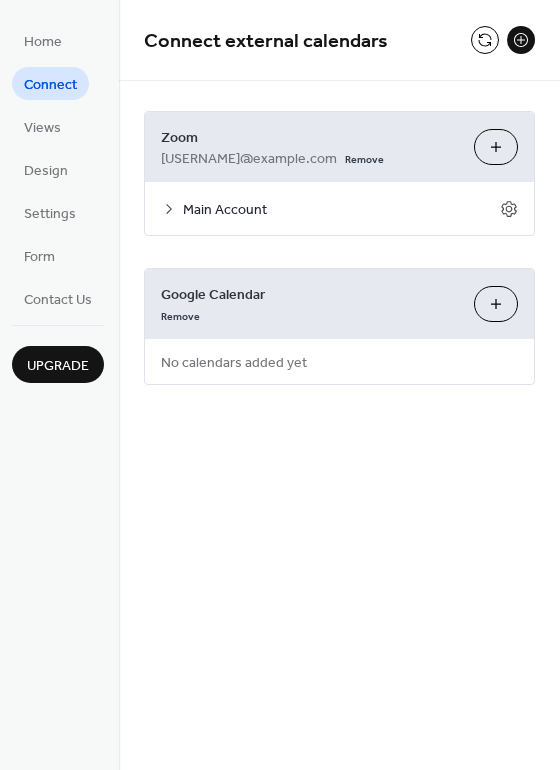 click on "Main Account" at bounding box center (341, 210) 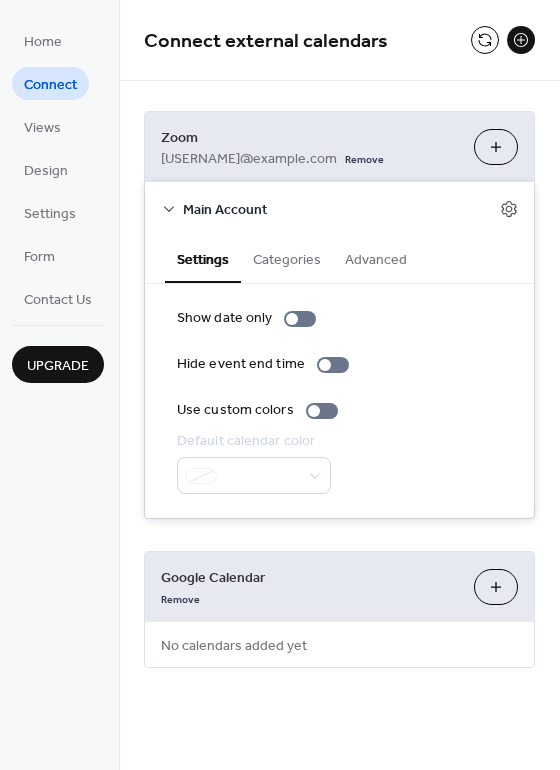 click on "Categories" at bounding box center [287, 258] 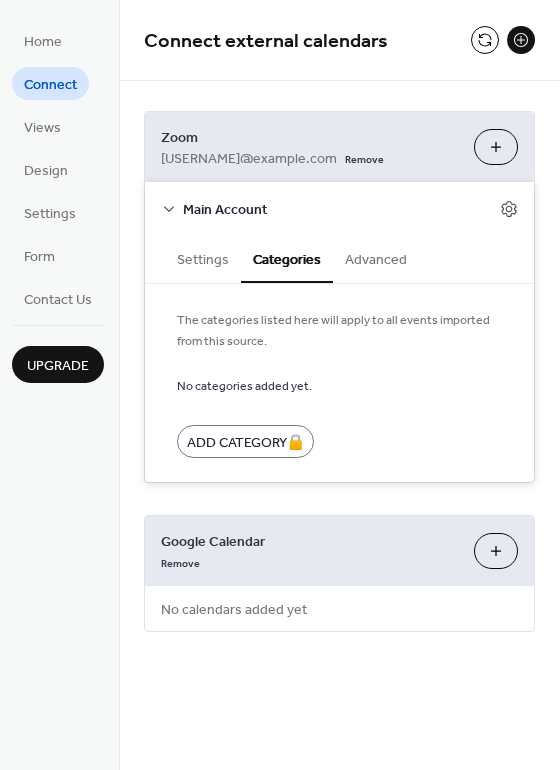 click on "Advanced" at bounding box center [376, 258] 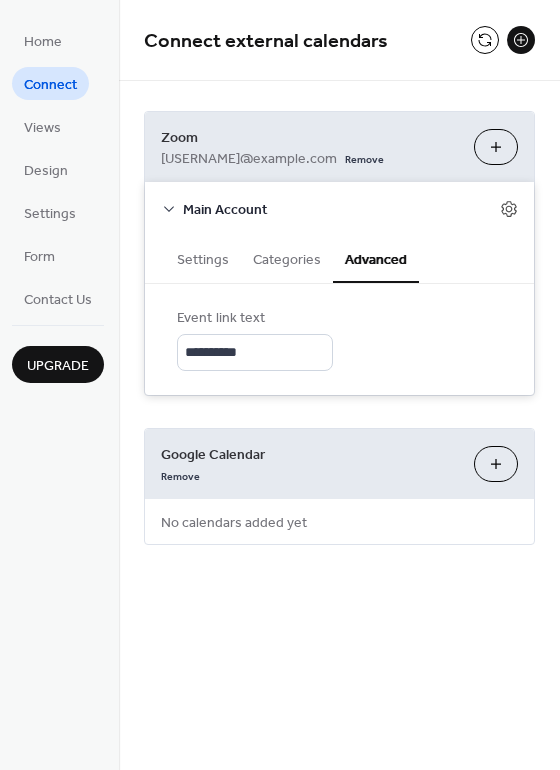 click on "Settings" at bounding box center [203, 258] 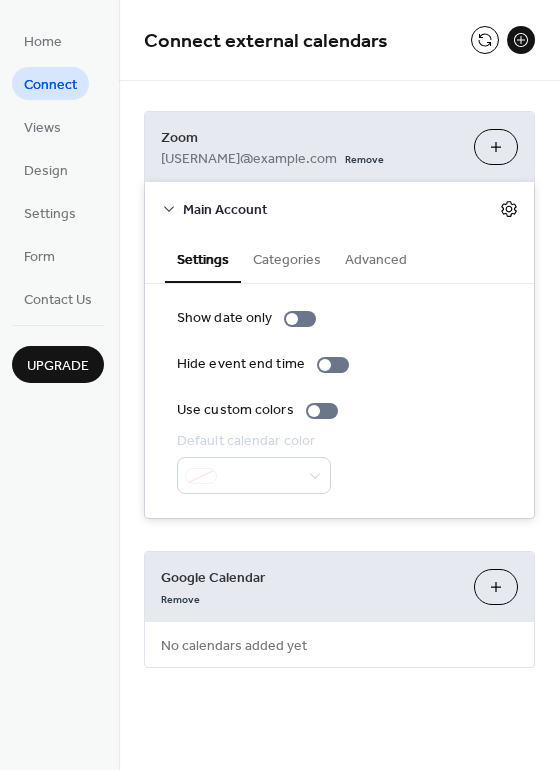 click 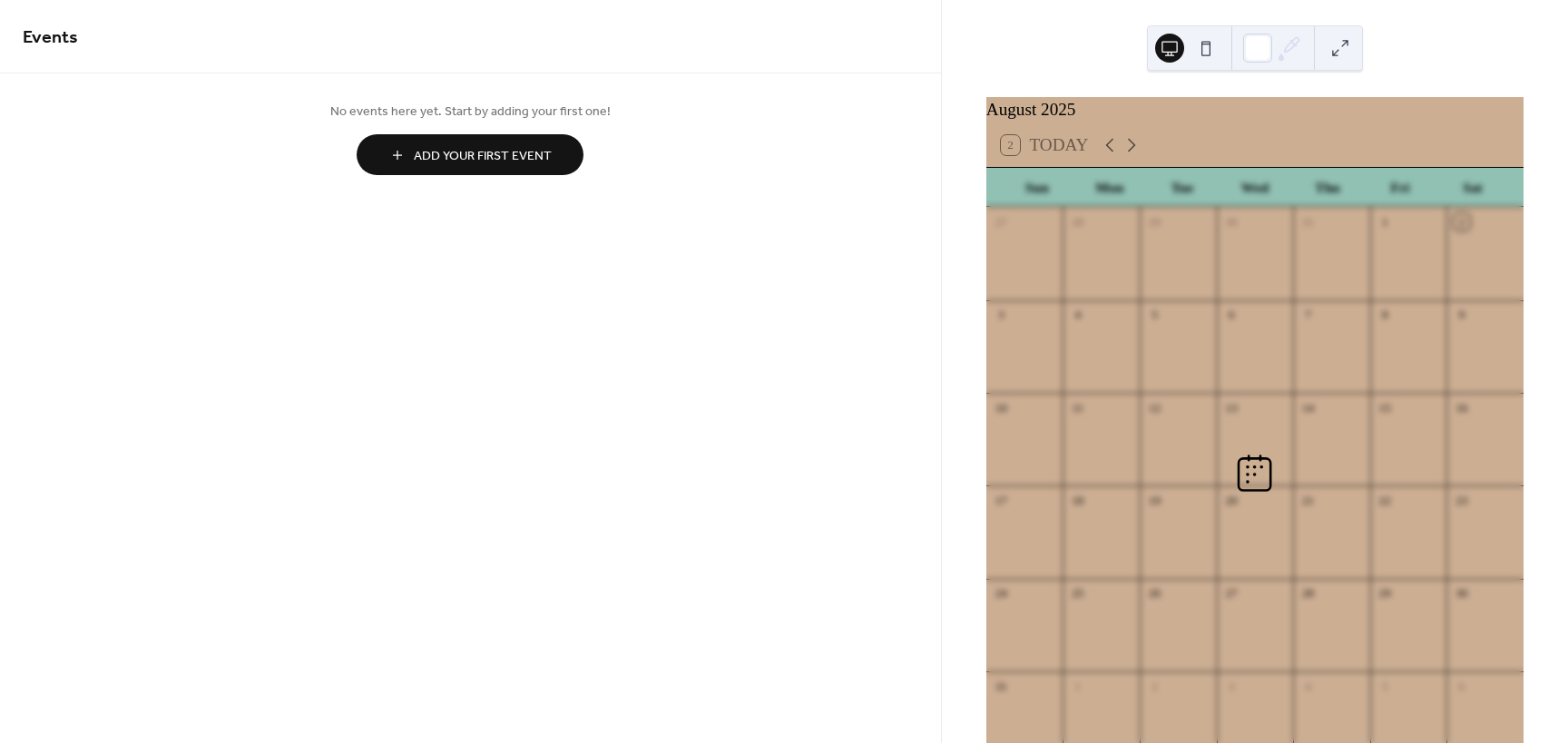 scroll, scrollTop: 0, scrollLeft: 0, axis: both 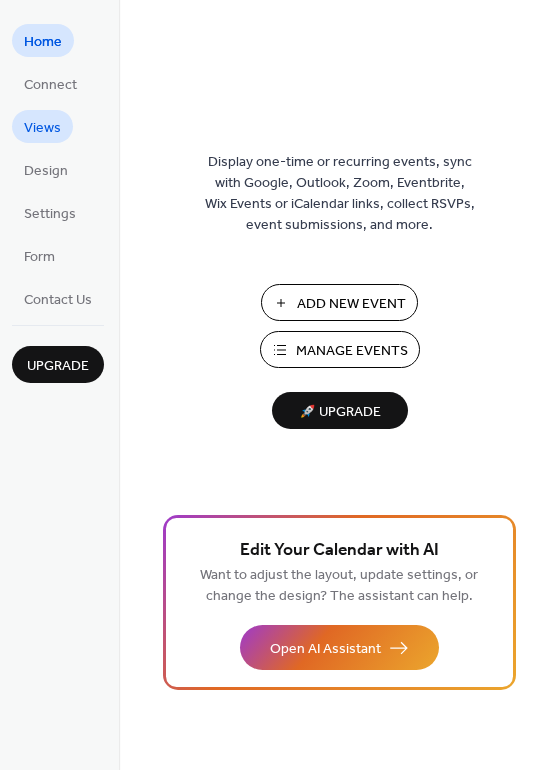 click on "Views" at bounding box center [42, 128] 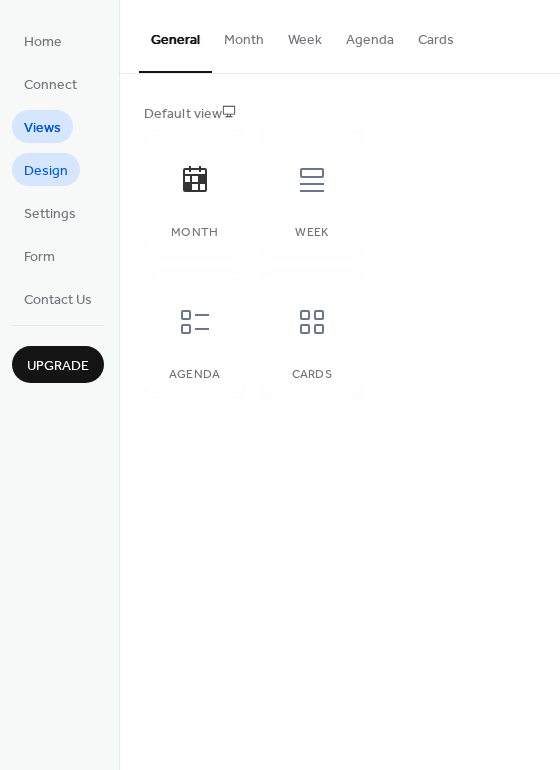 click on "Design" at bounding box center [46, 171] 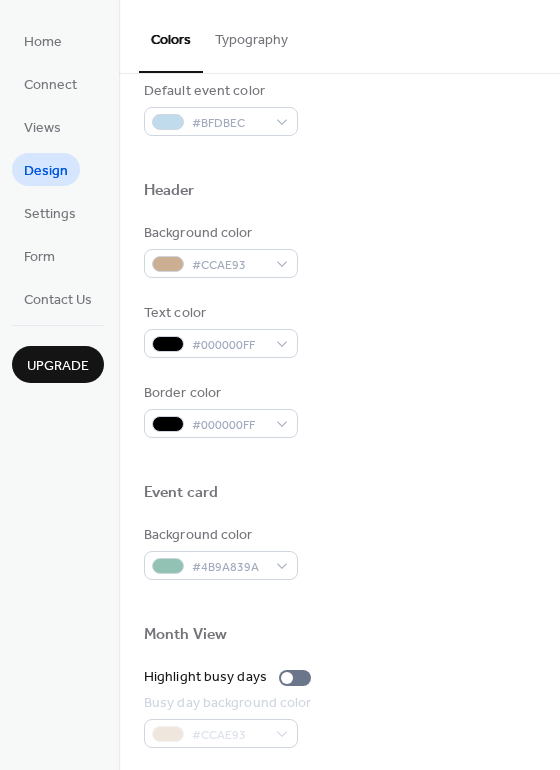 scroll, scrollTop: 0, scrollLeft: 0, axis: both 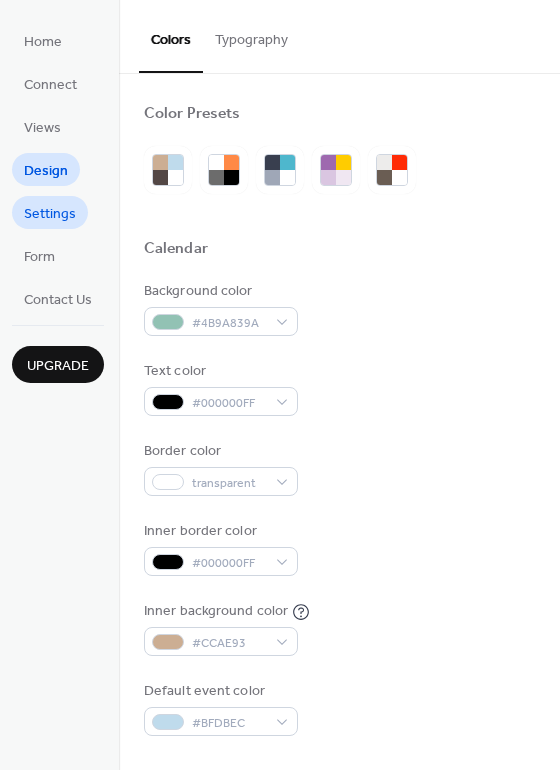 click on "Settings" at bounding box center [50, 214] 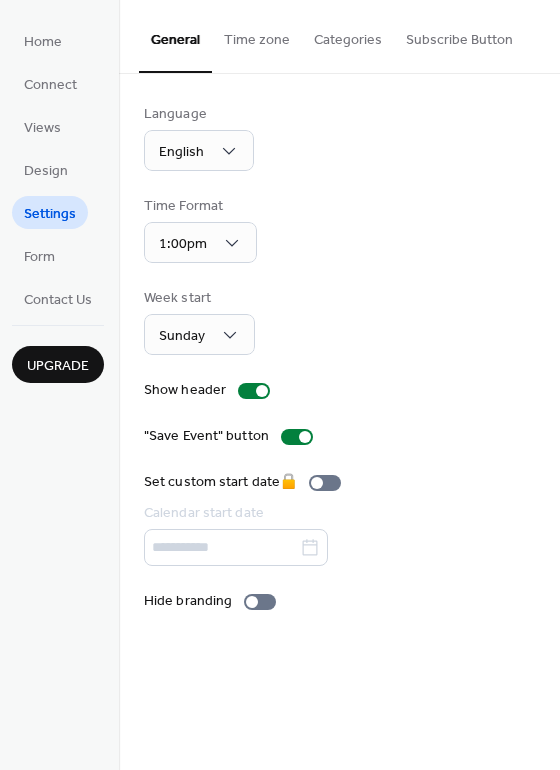 click on "Categories" at bounding box center [348, 35] 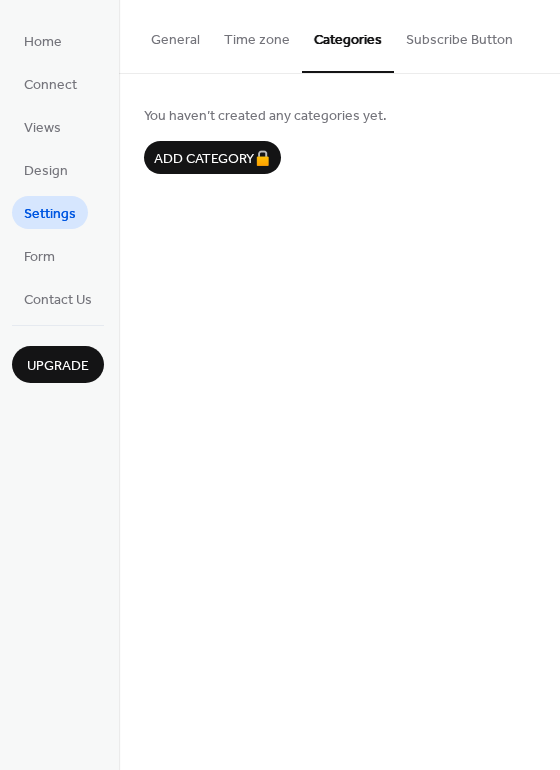 click on "Subscribe Button" at bounding box center (459, 35) 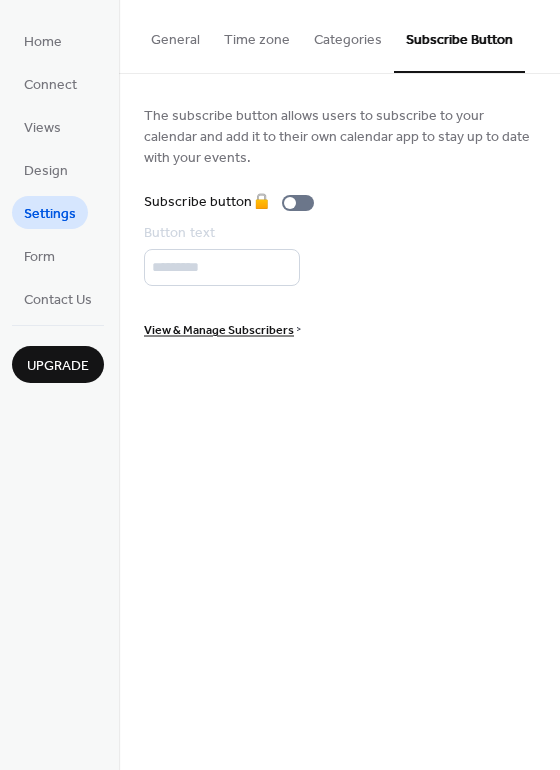 click on "Time zone" at bounding box center (257, 35) 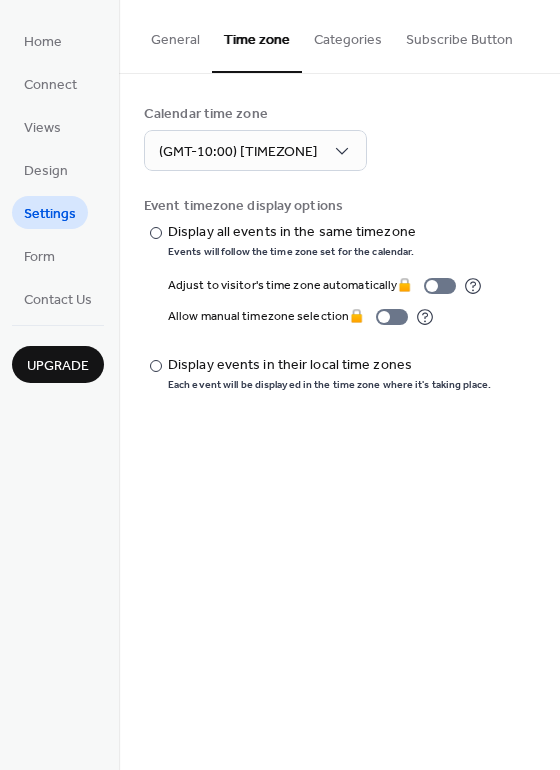 click on "General" at bounding box center (175, 35) 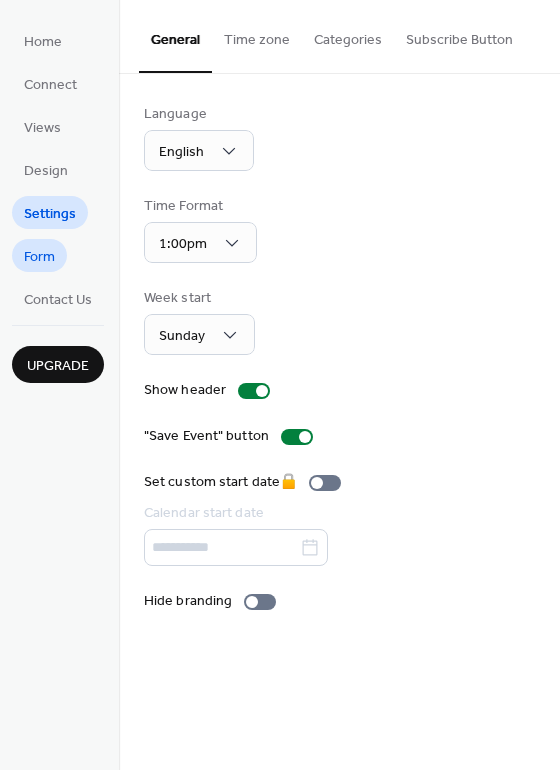 click on "Form" at bounding box center (39, 257) 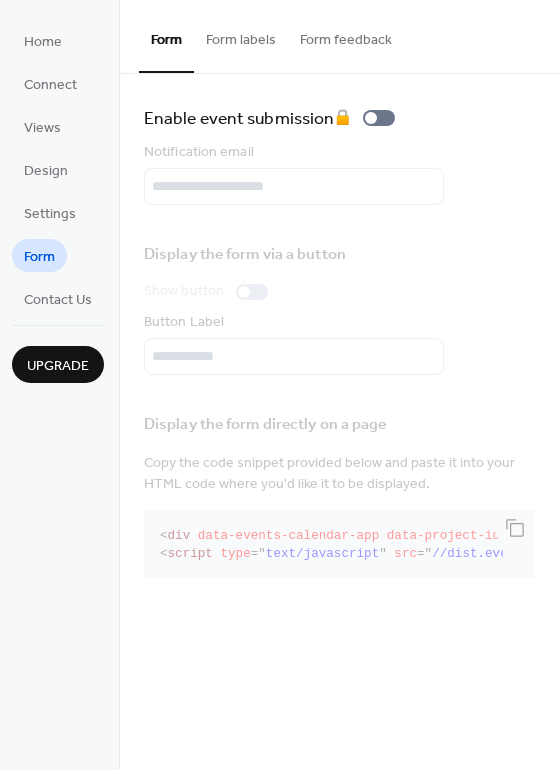 click on "Upgrade" at bounding box center [58, 366] 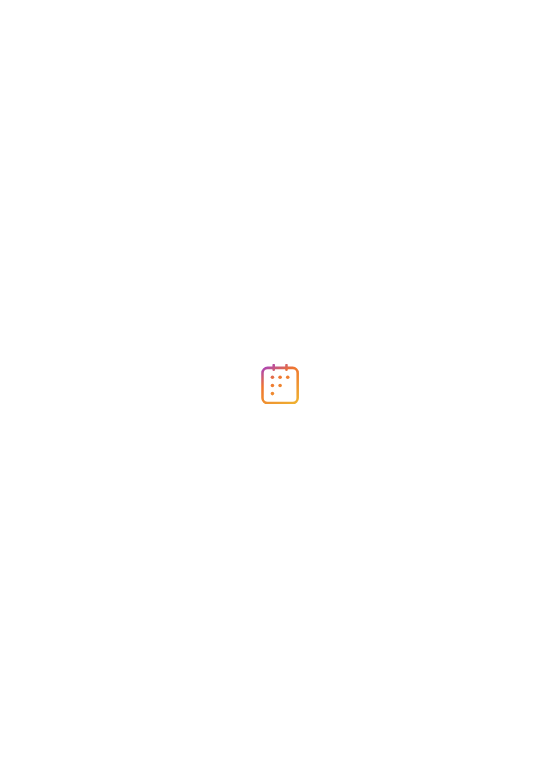 scroll, scrollTop: 0, scrollLeft: 0, axis: both 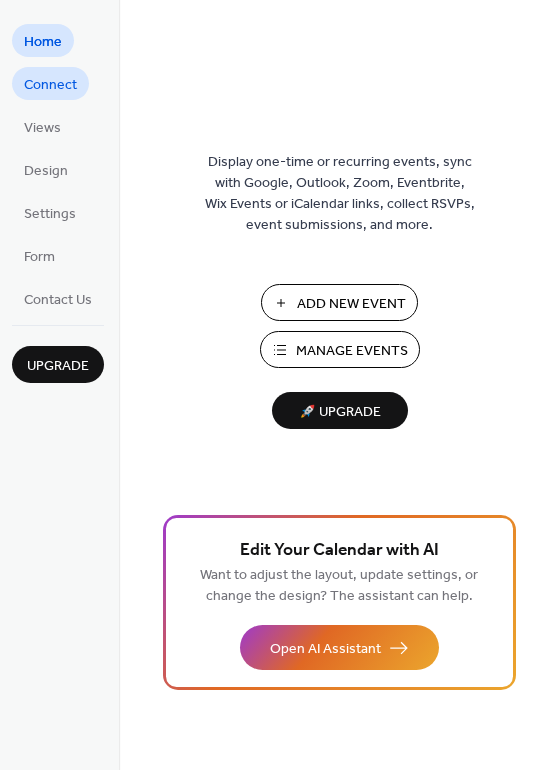 click on "Connect" at bounding box center [50, 85] 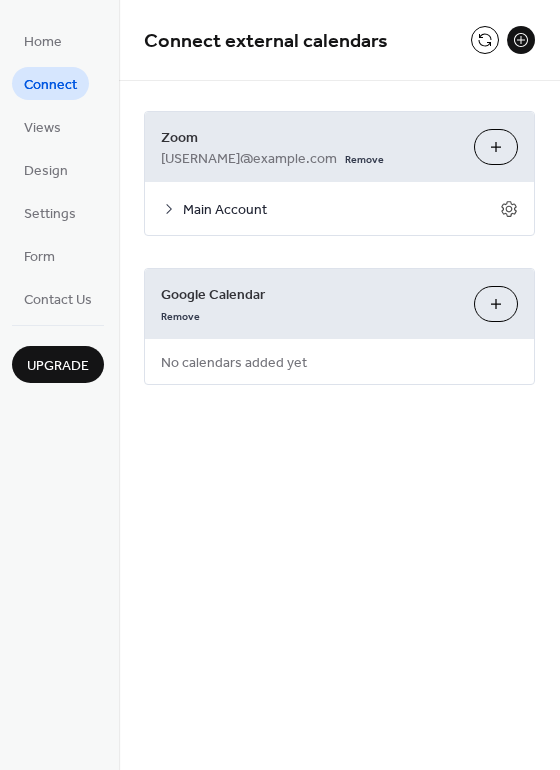 click on "Main Account" at bounding box center [341, 210] 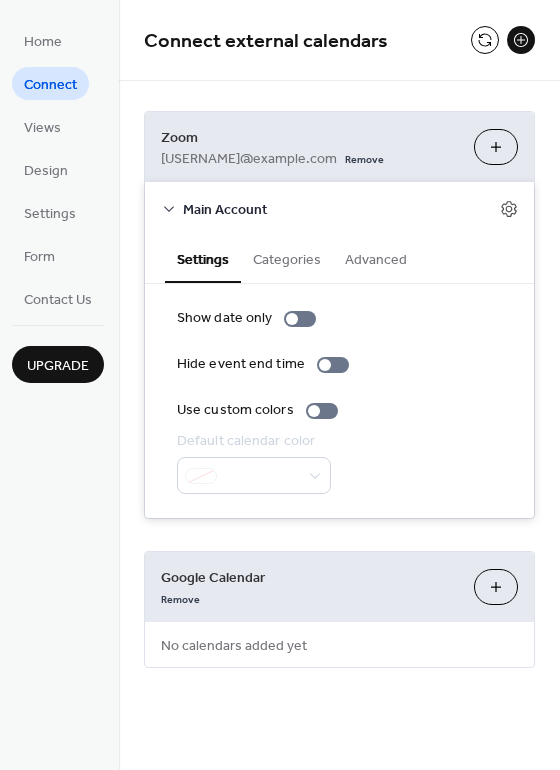 click on "Categories" at bounding box center (287, 258) 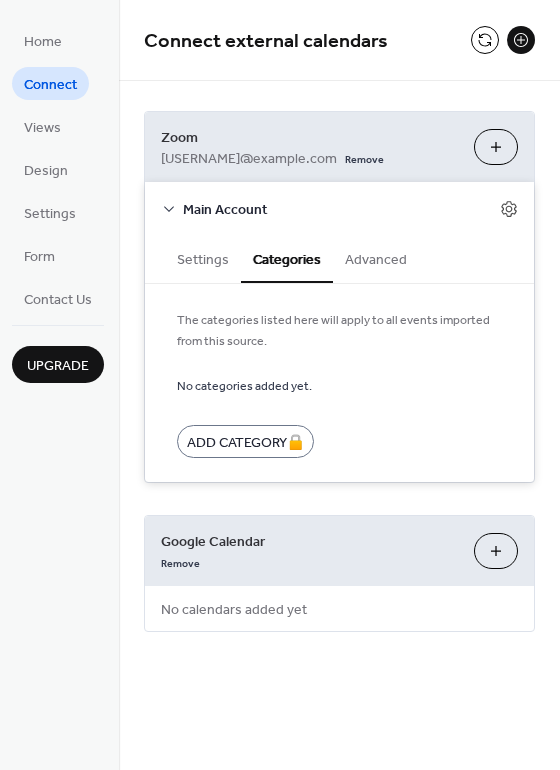 click on "Advanced" at bounding box center [376, 258] 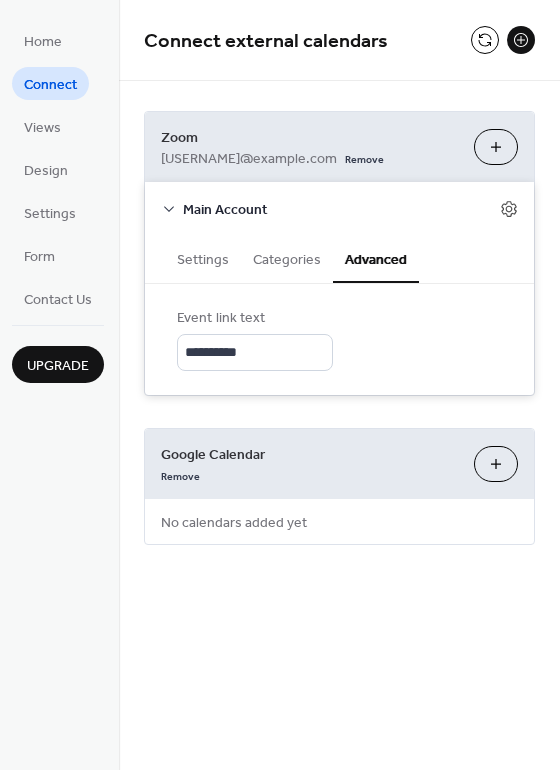 click on "Settings" at bounding box center (203, 258) 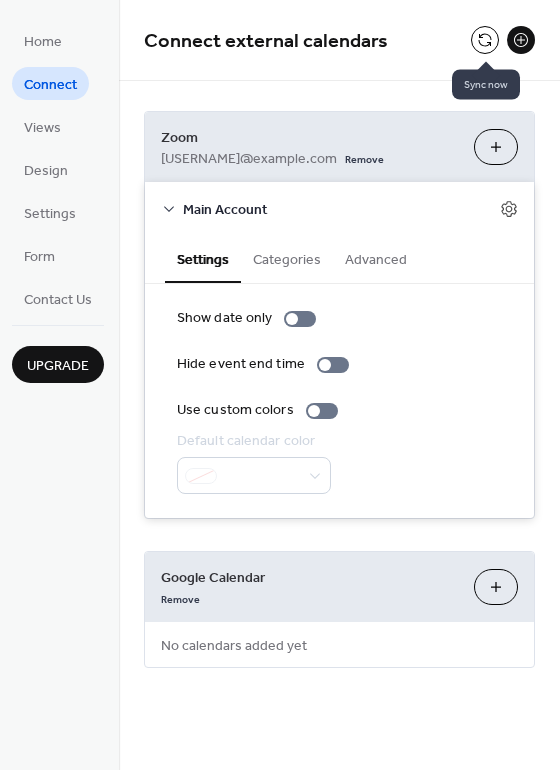 click at bounding box center [485, 40] 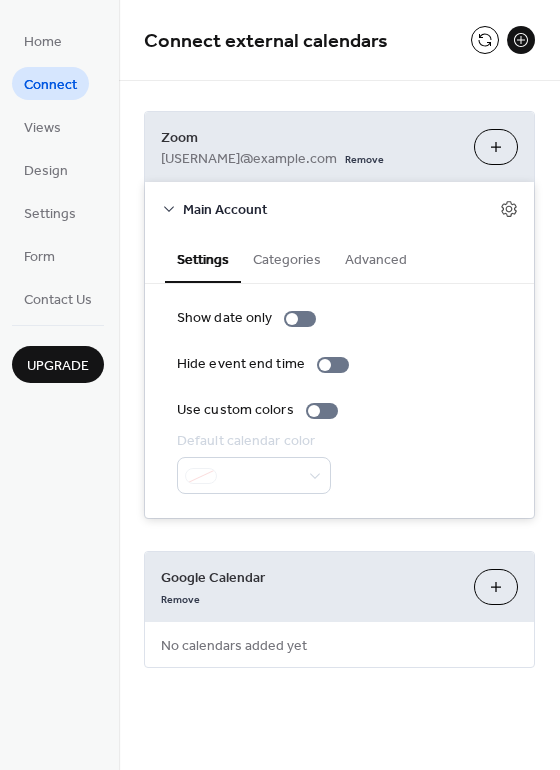 click at bounding box center [521, 40] 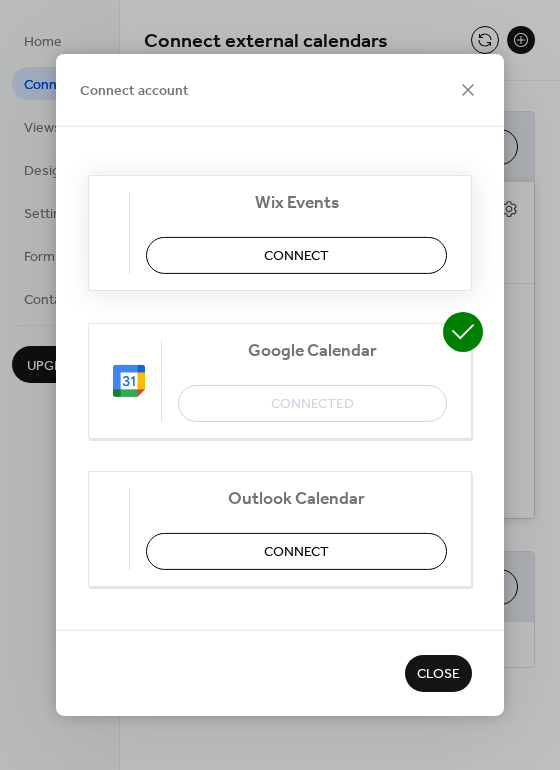 click on "Connect" at bounding box center [296, 256] 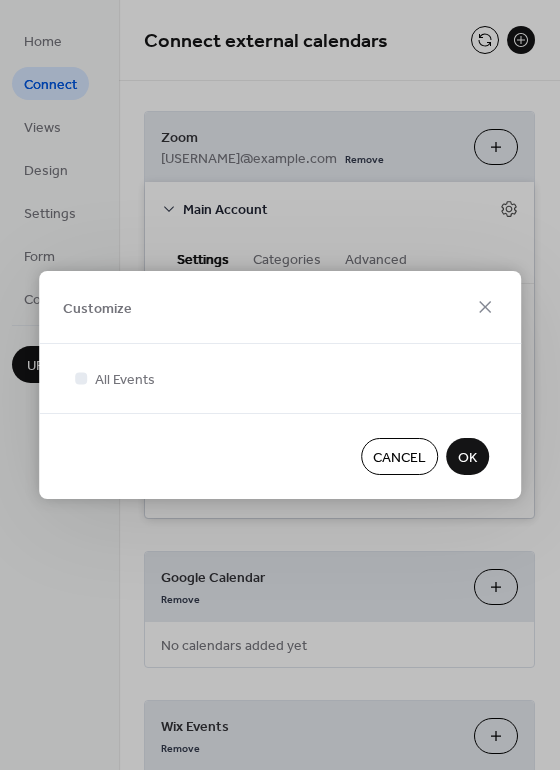 click on "OK" at bounding box center [467, 456] 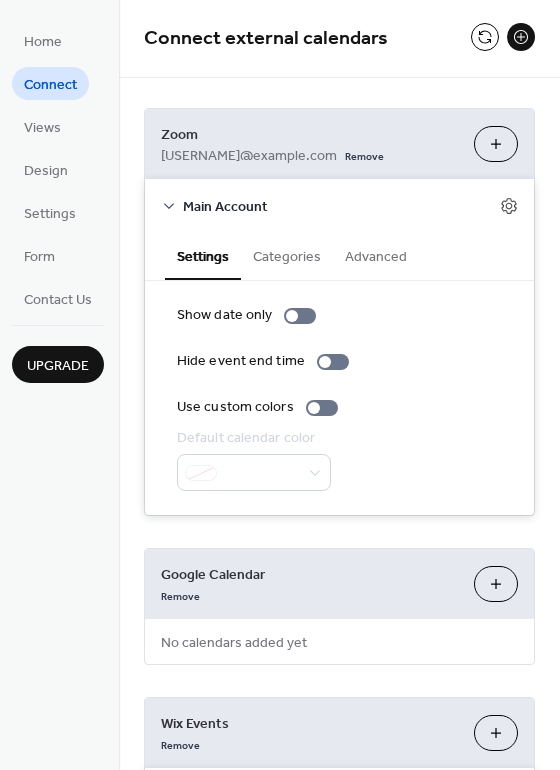 scroll, scrollTop: 0, scrollLeft: 0, axis: both 